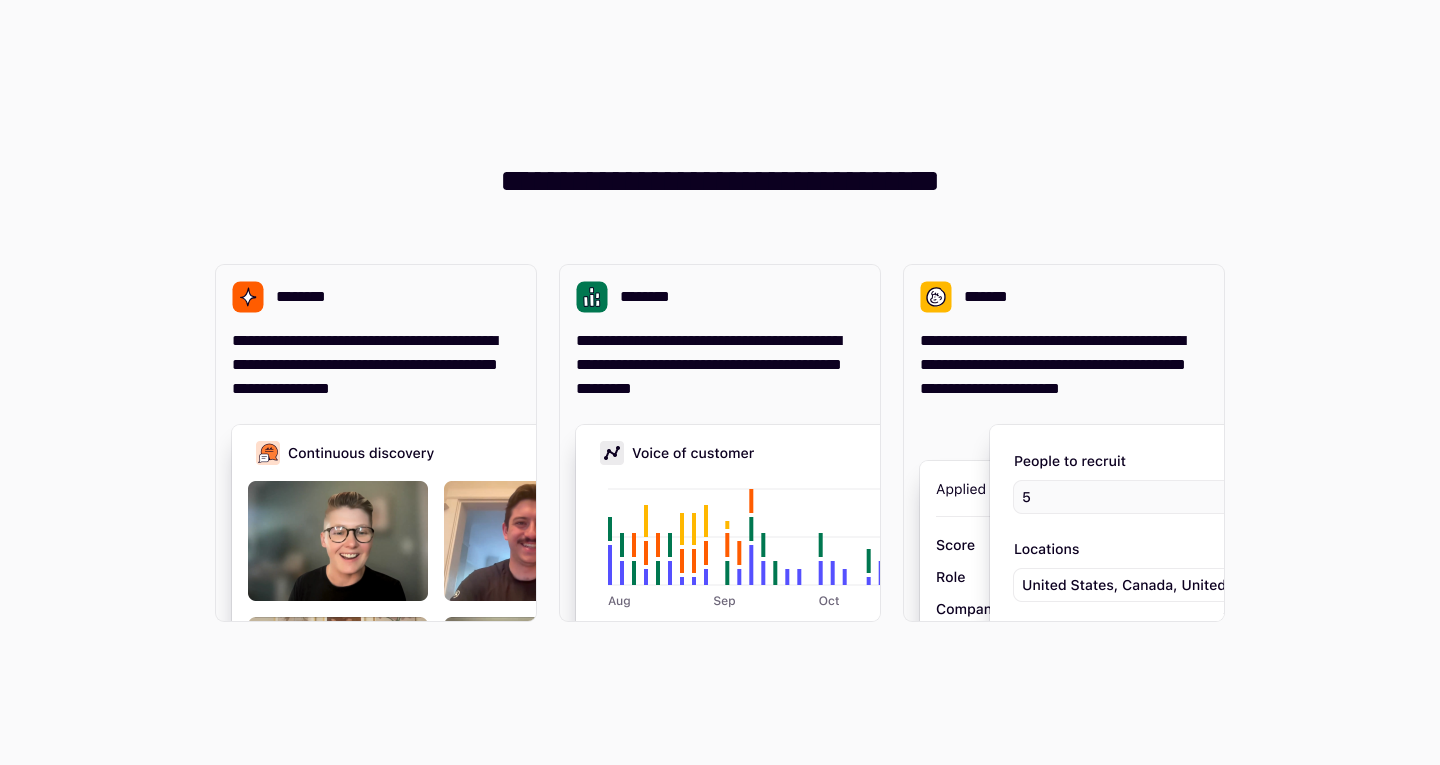 scroll, scrollTop: 0, scrollLeft: 0, axis: both 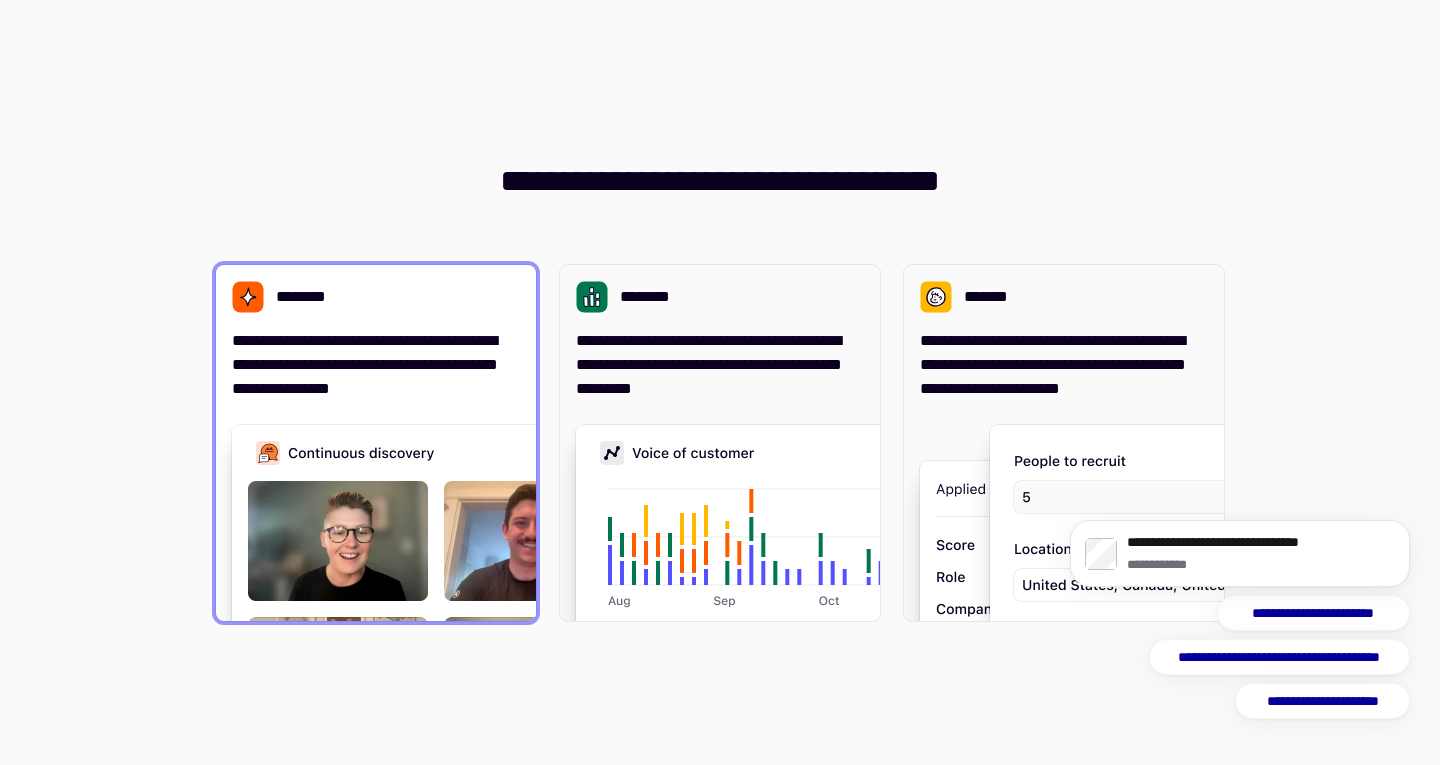 click on "**********" at bounding box center (376, 365) 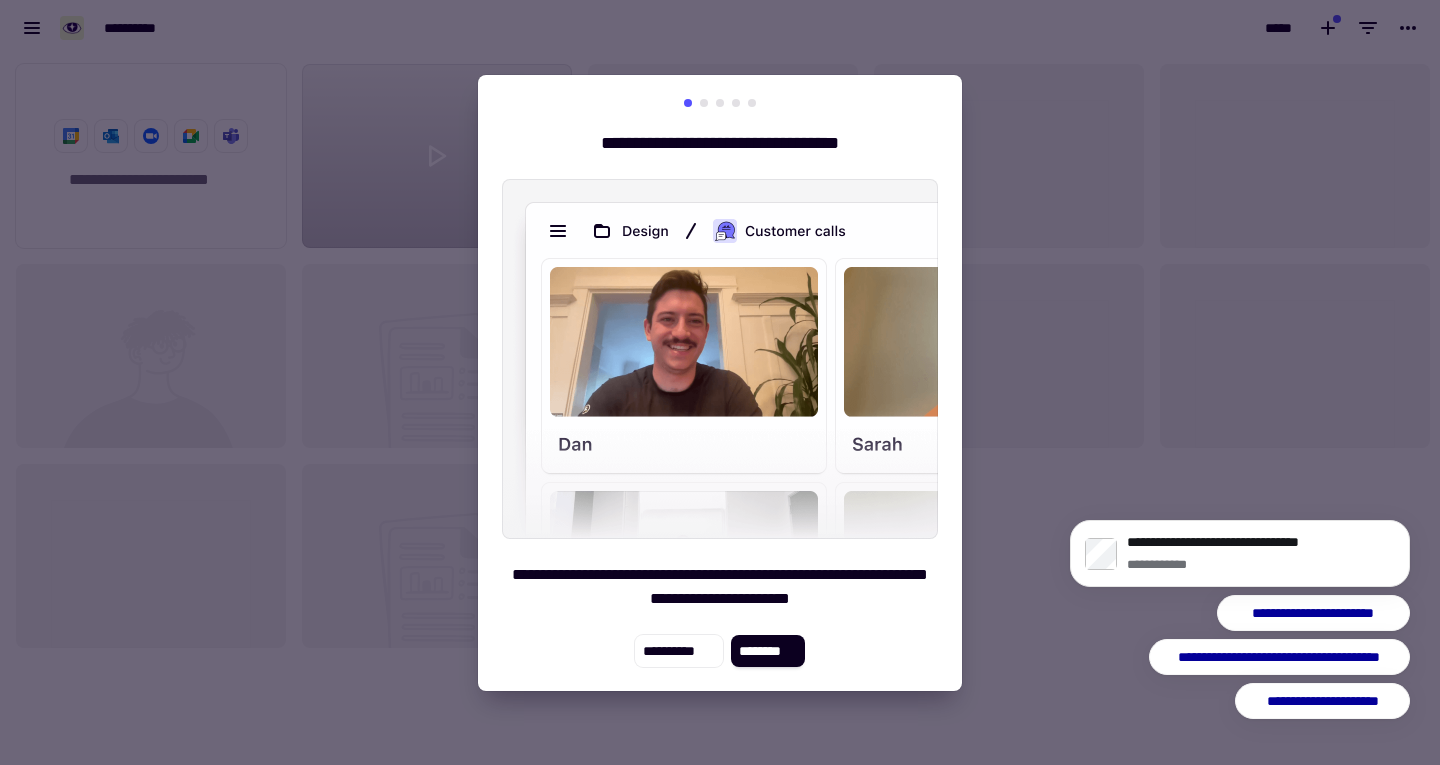 scroll, scrollTop: 16, scrollLeft: 16, axis: both 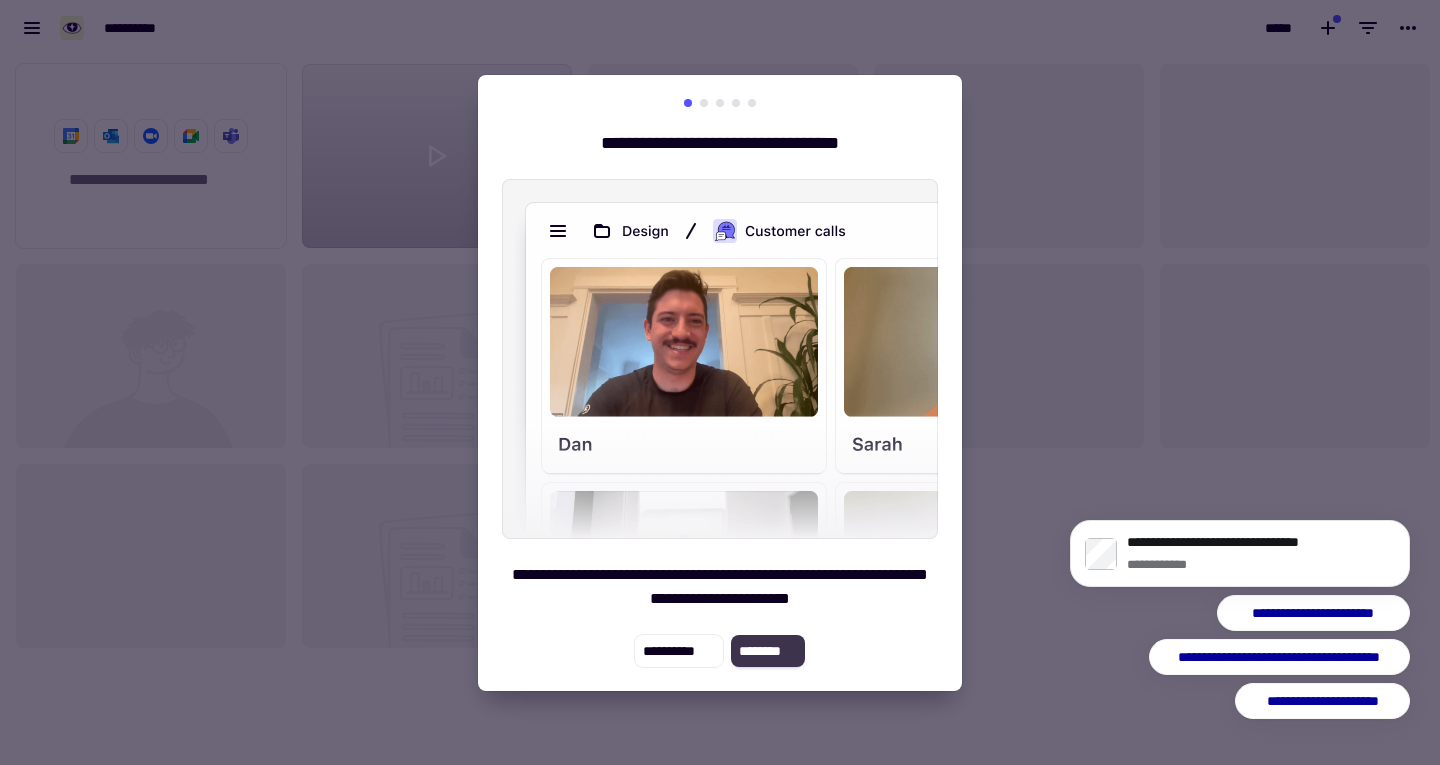 click on "********" 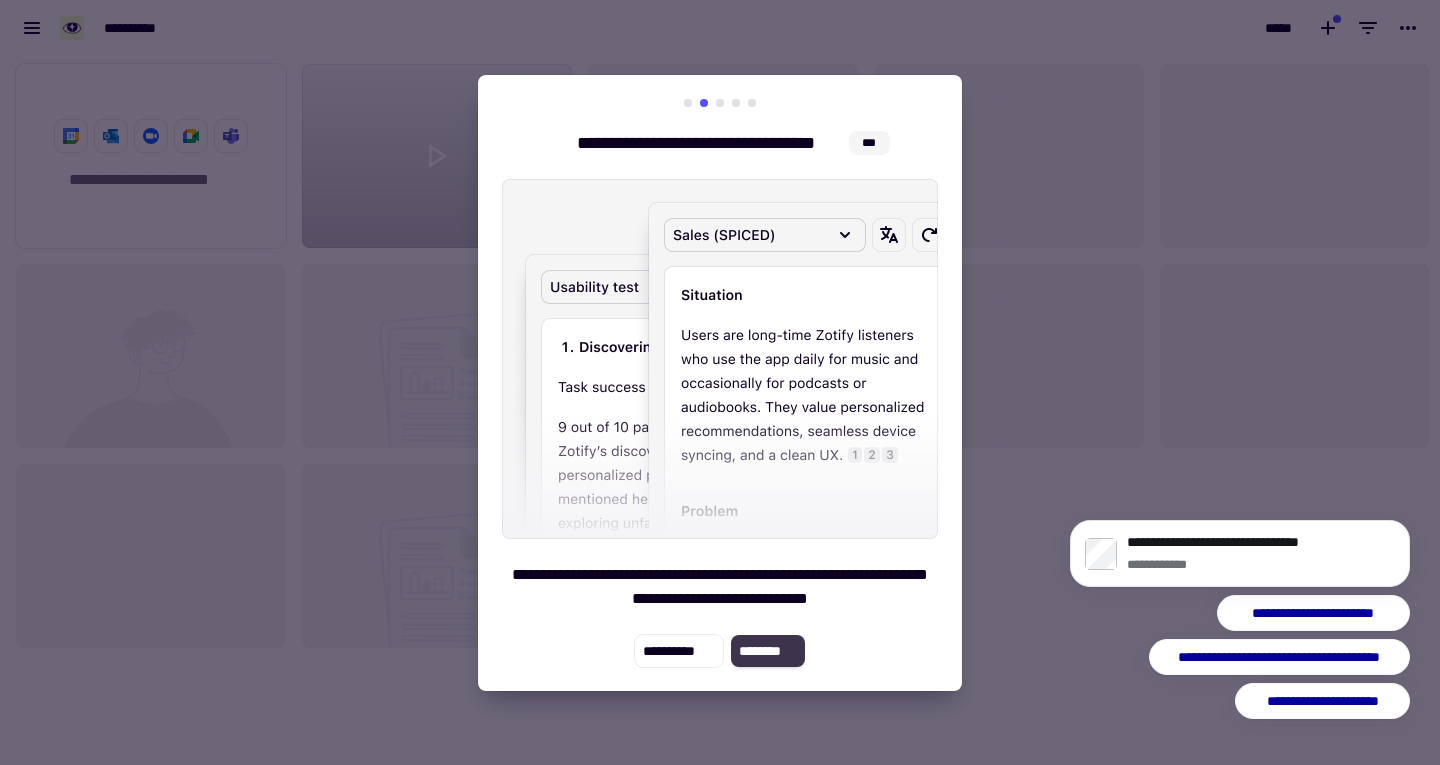 click on "********" 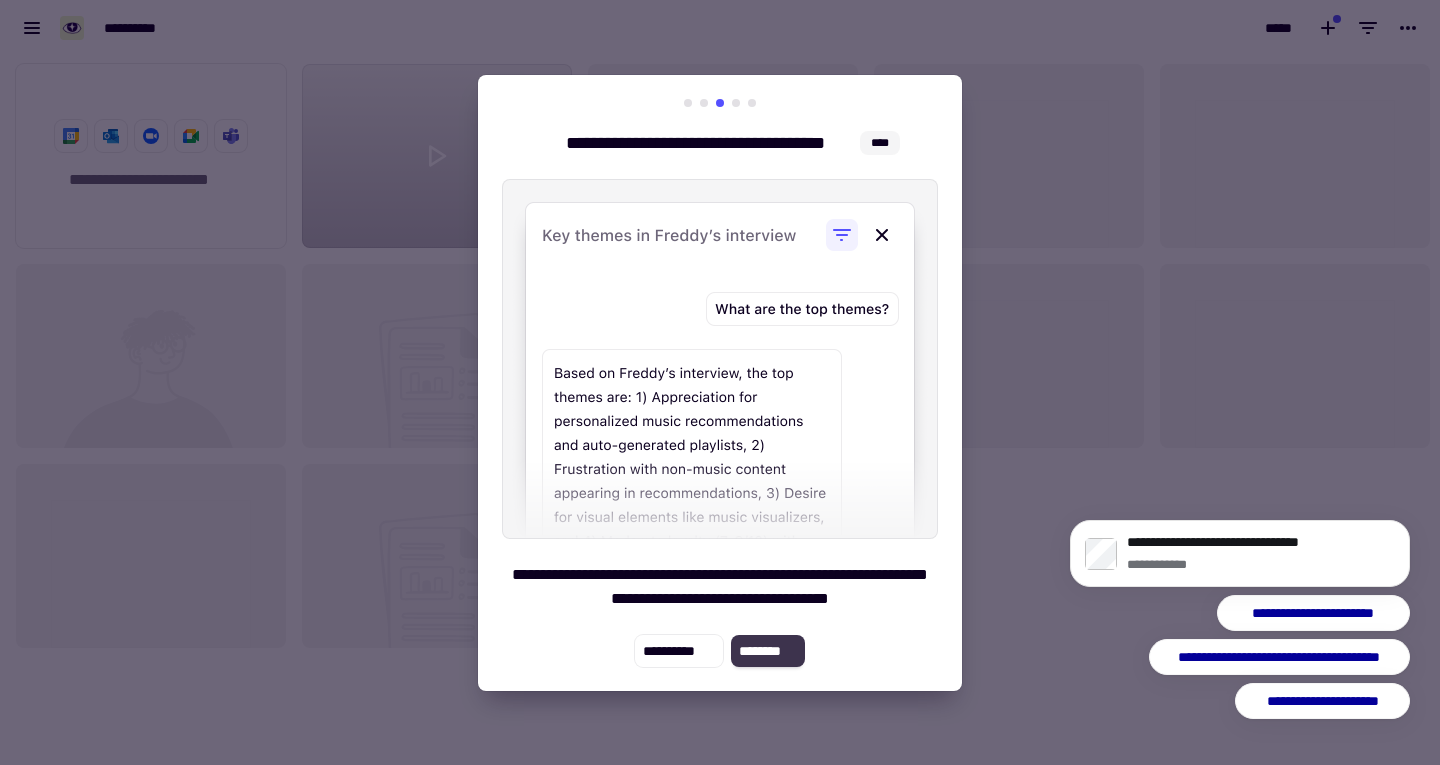 click on "********" 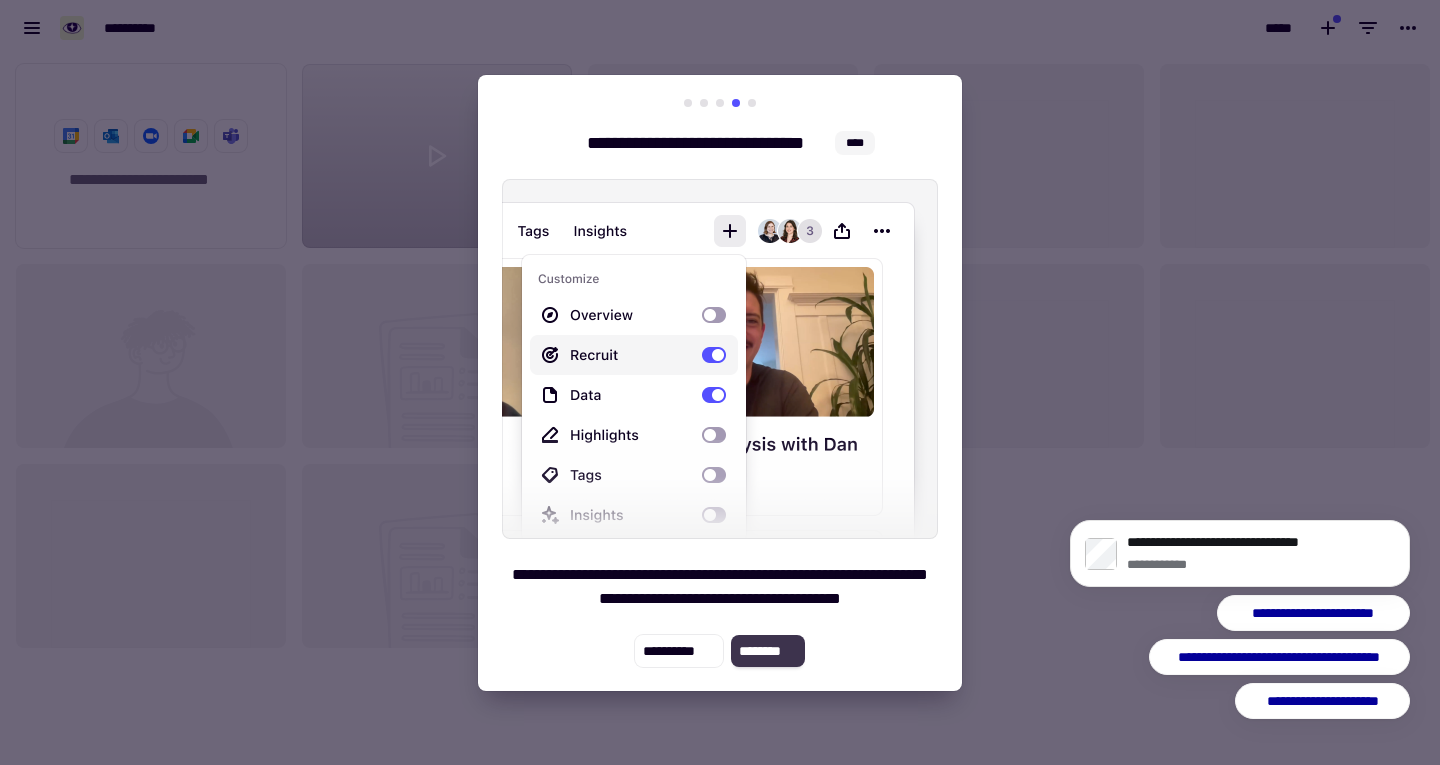 click on "********" 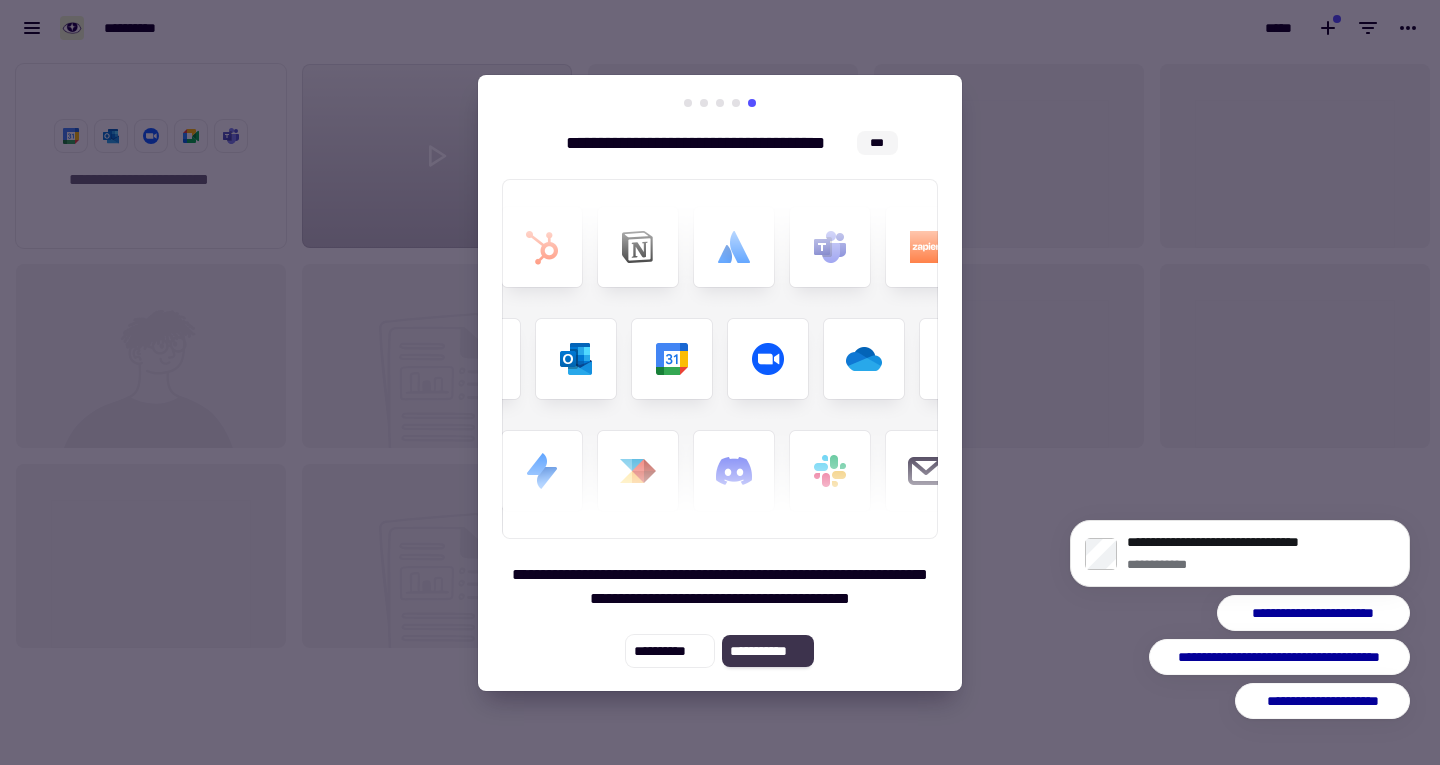 click on "**********" 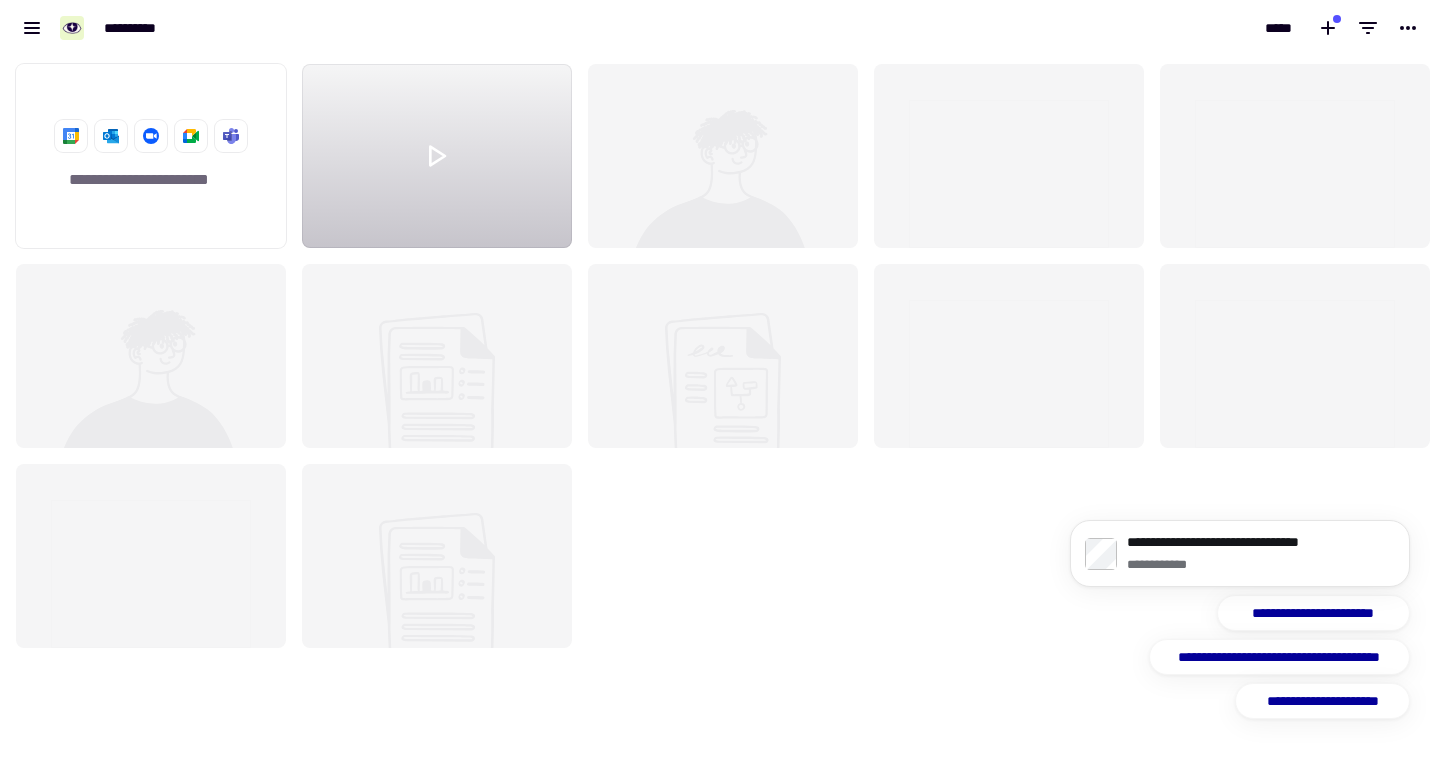 click on "**********" 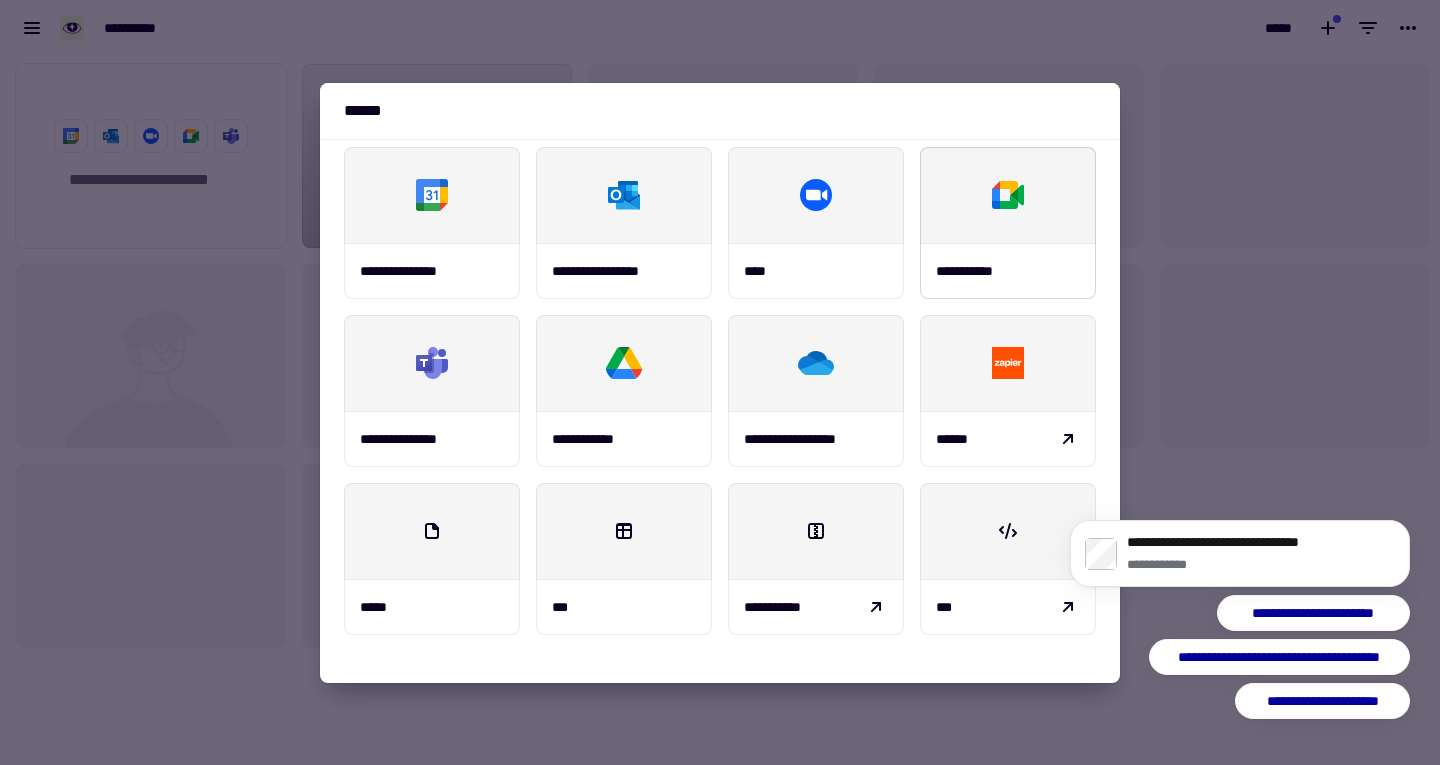scroll, scrollTop: 0, scrollLeft: 0, axis: both 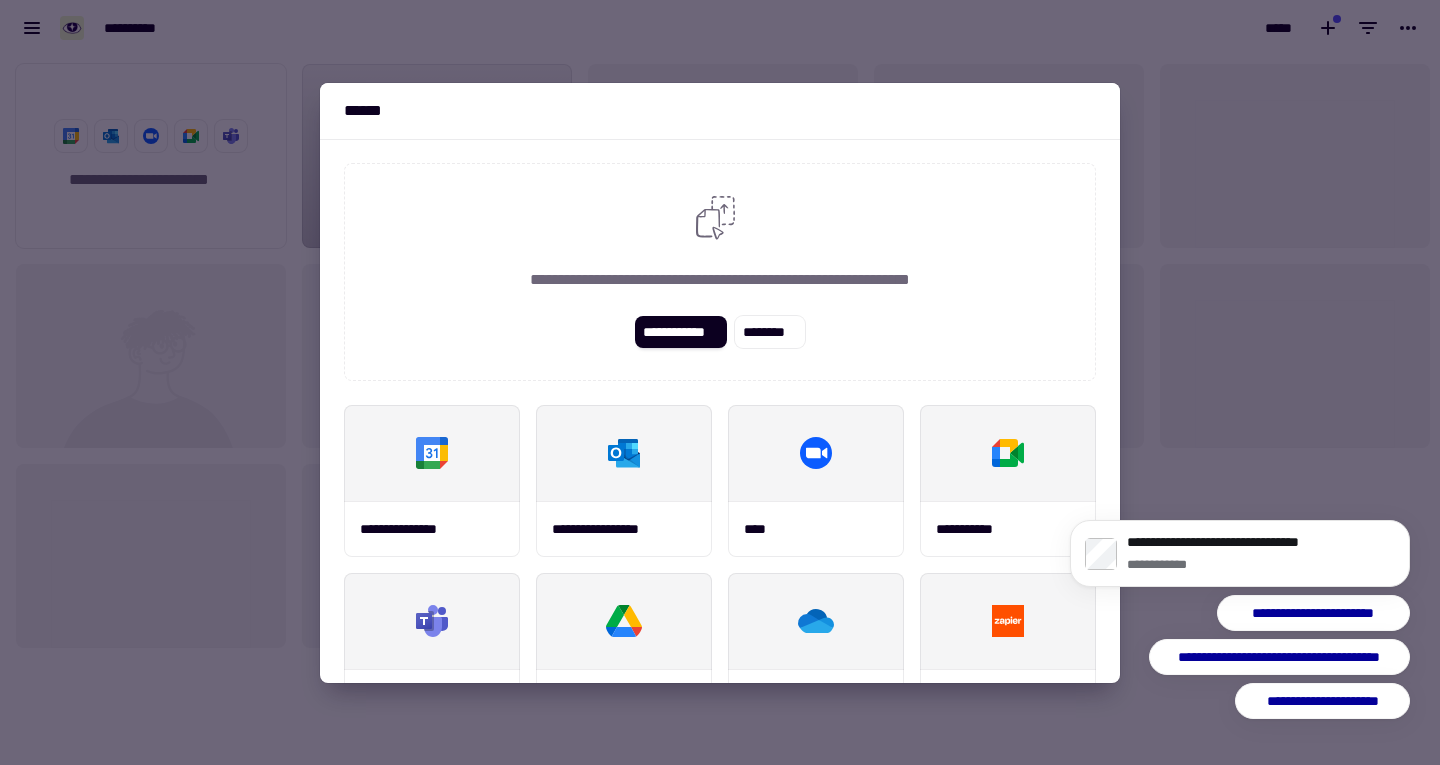 click at bounding box center [720, 382] 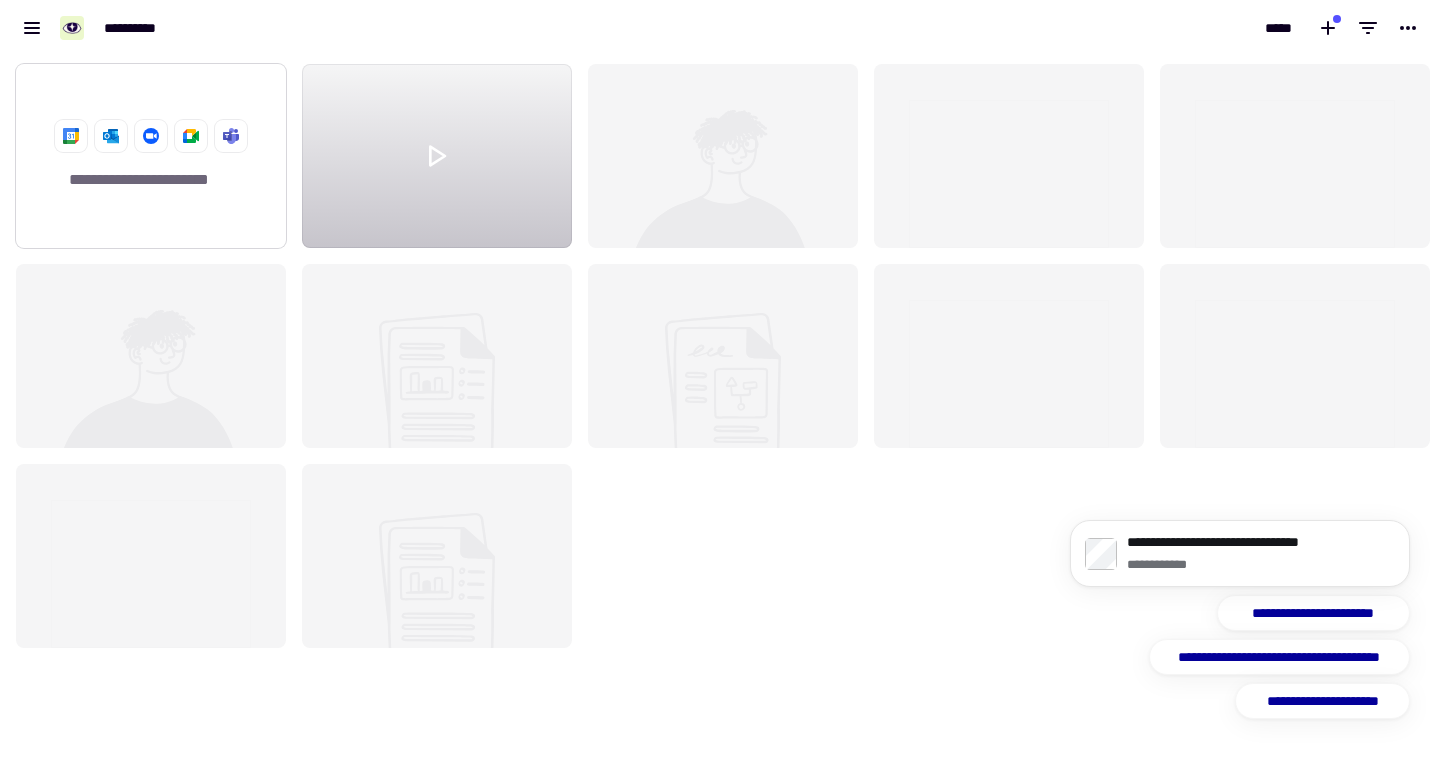 click on "**********" 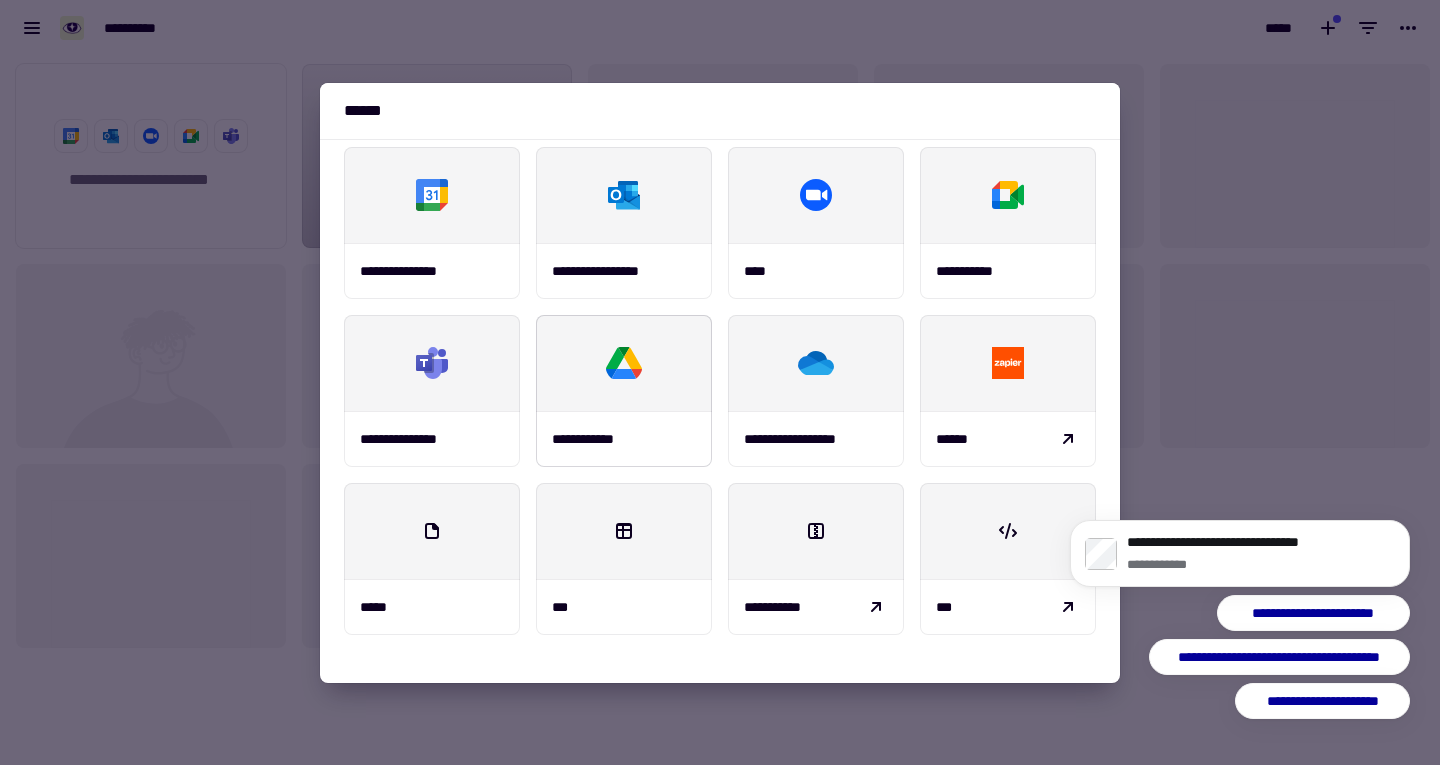scroll, scrollTop: 0, scrollLeft: 0, axis: both 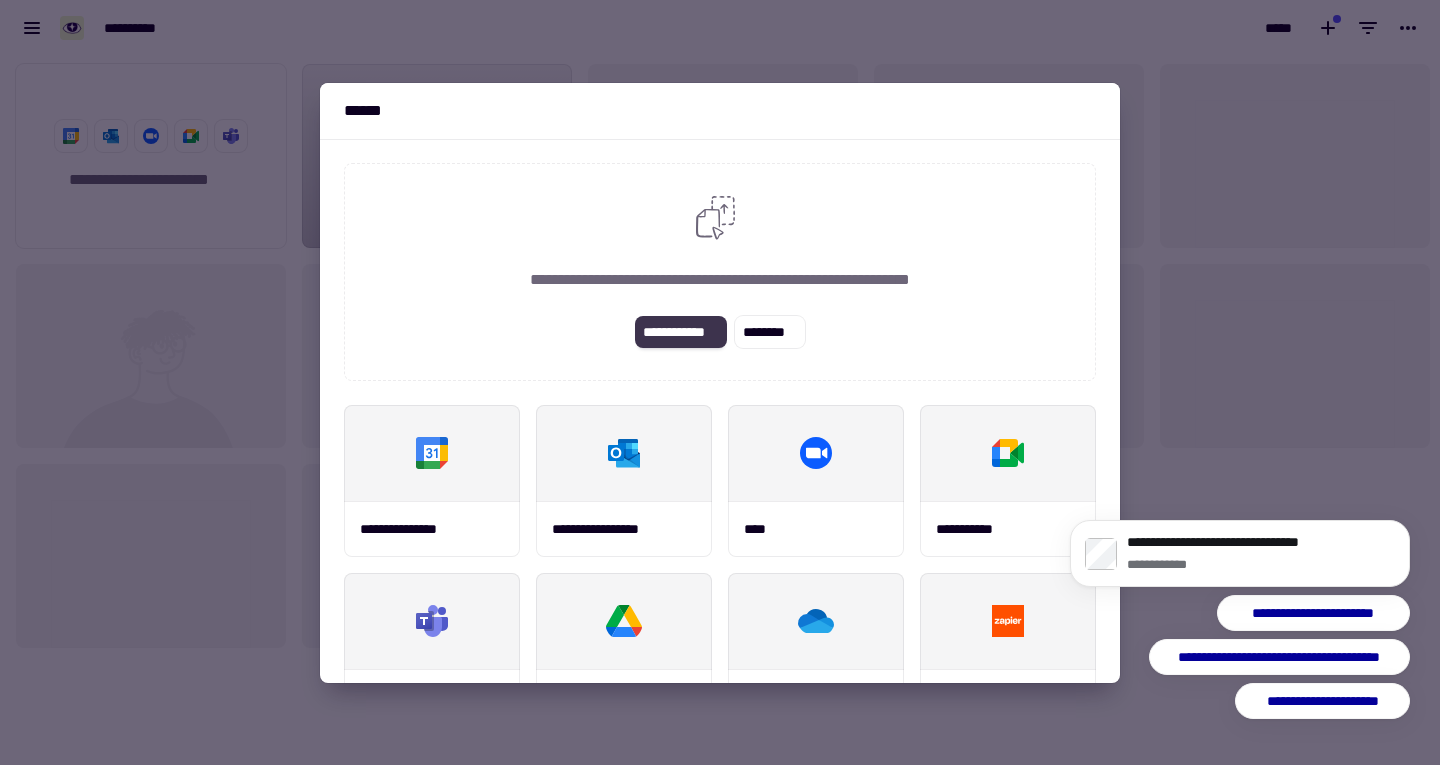 click on "**********" 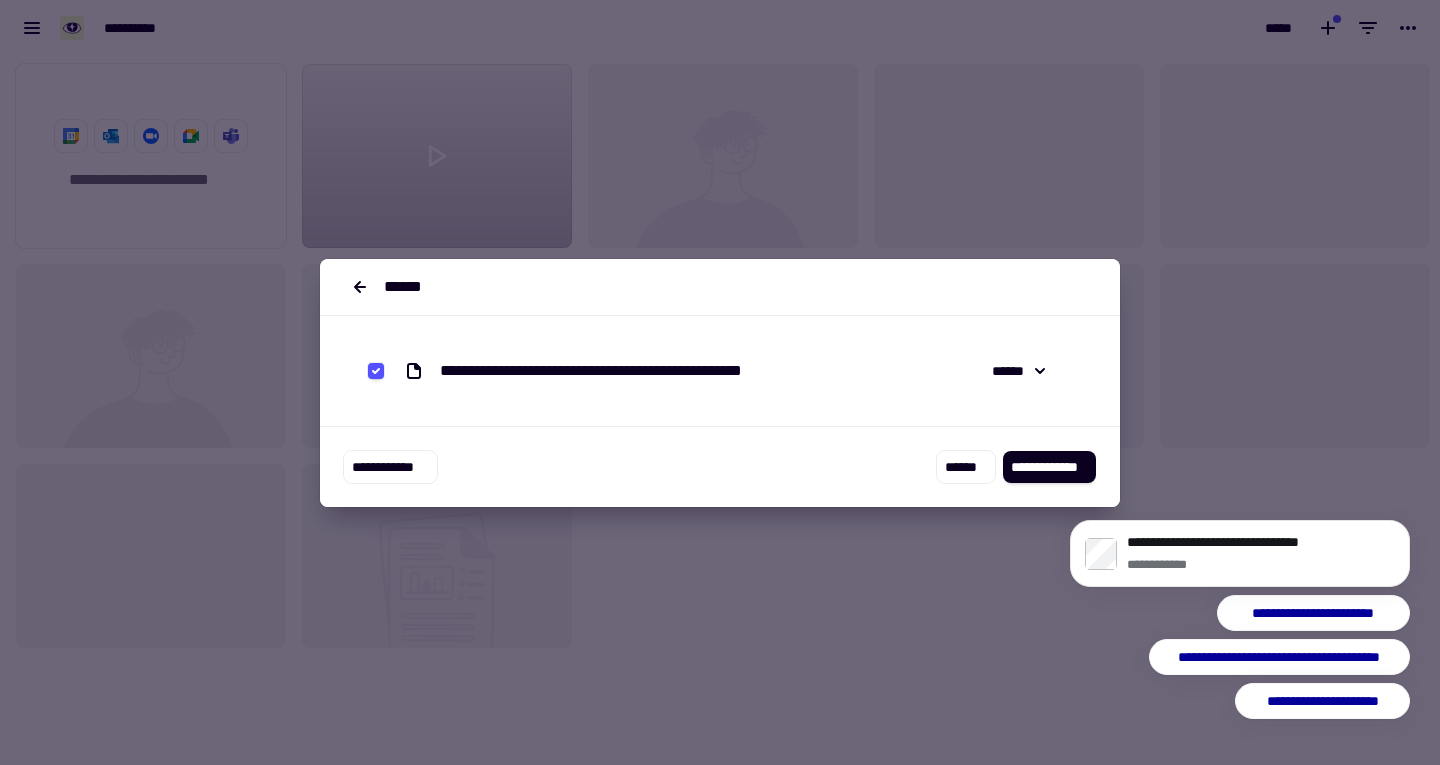 click on "**********" 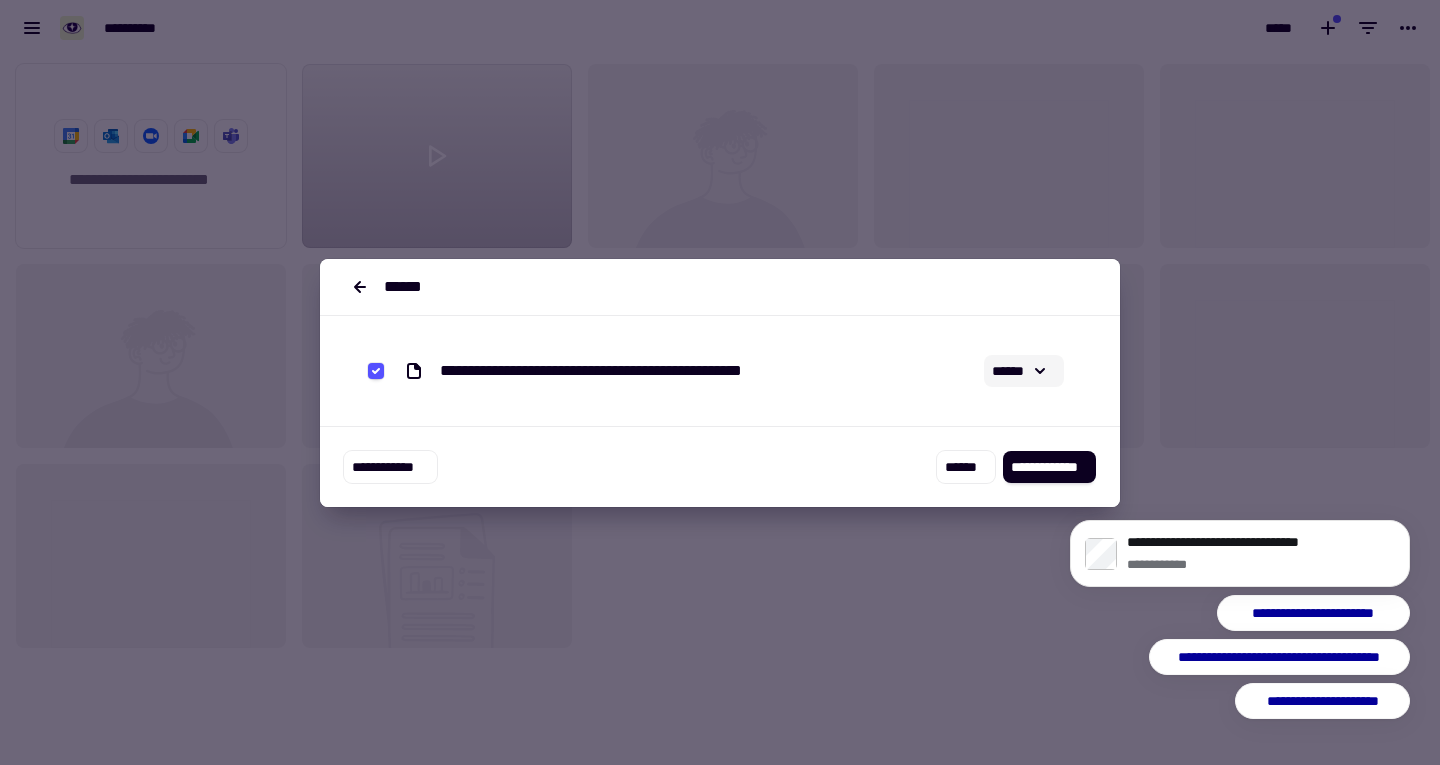 click 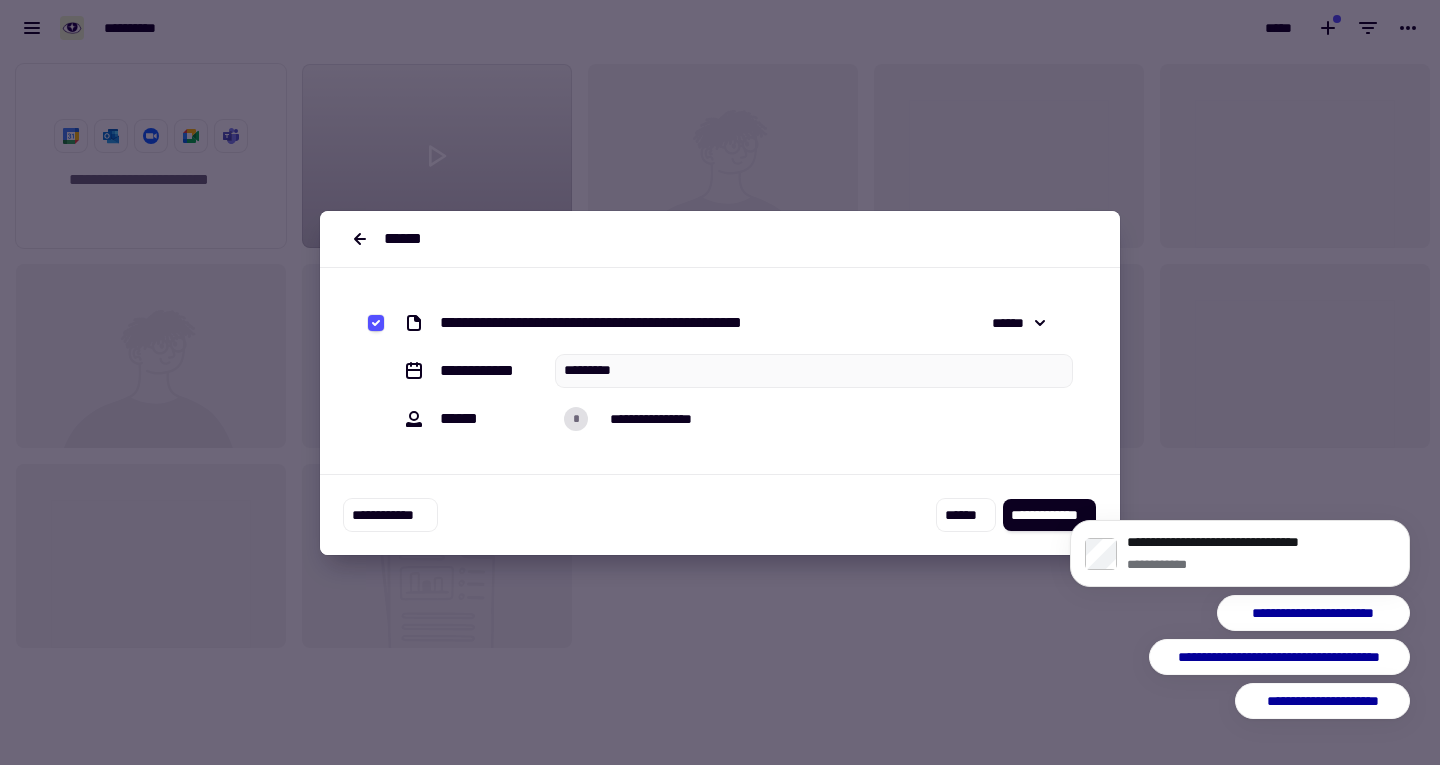 click on "**********" at bounding box center [1240, 560] 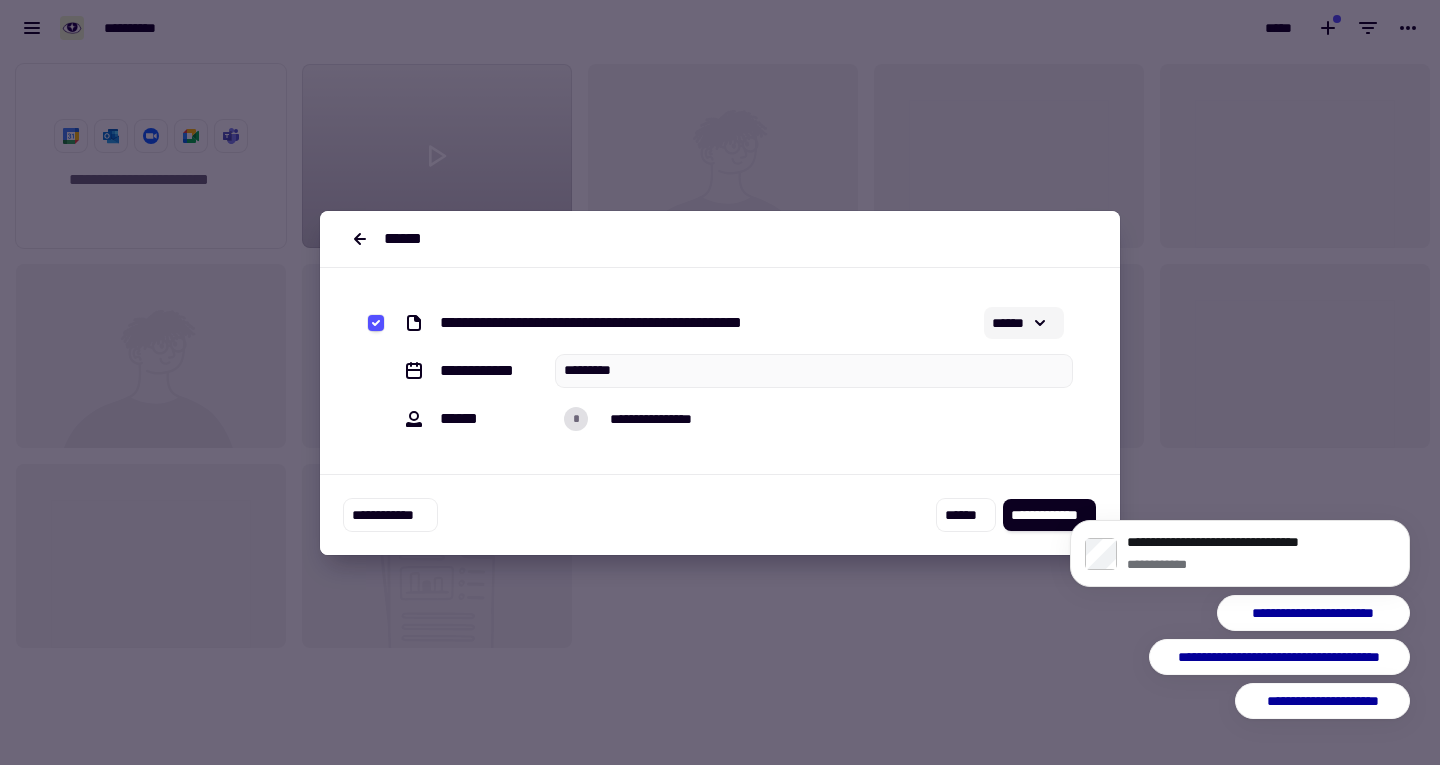 click on "******" 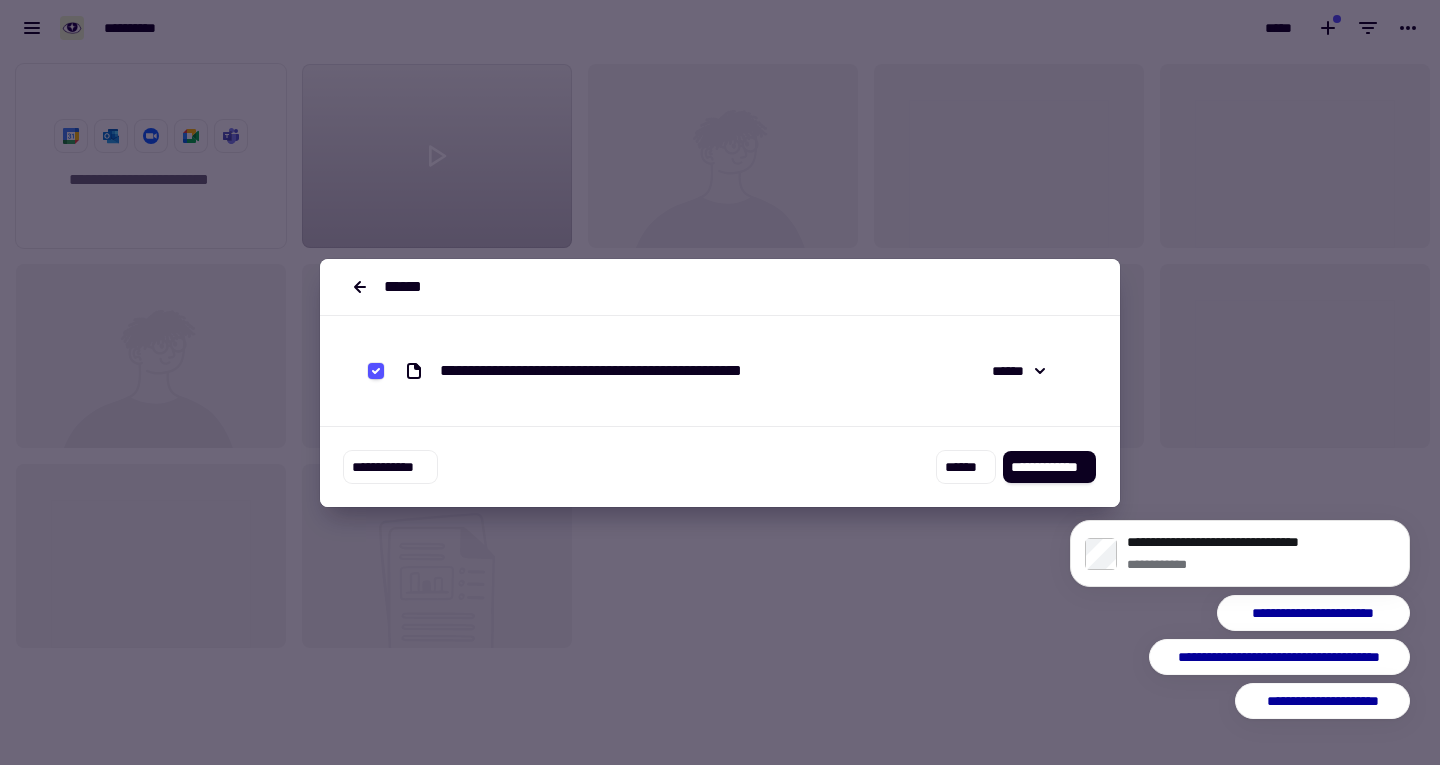 click on "**********" 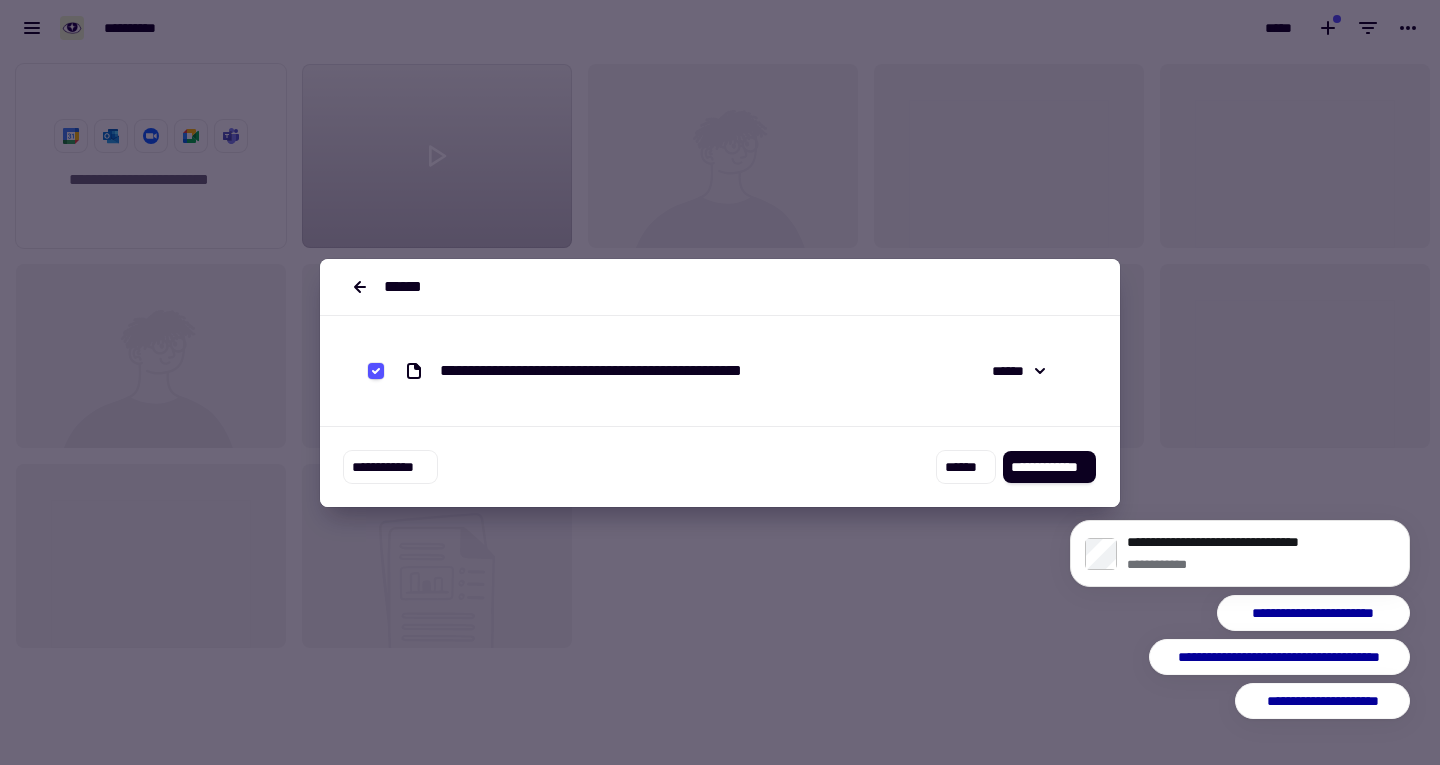 click on "**********" at bounding box center (720, 467) 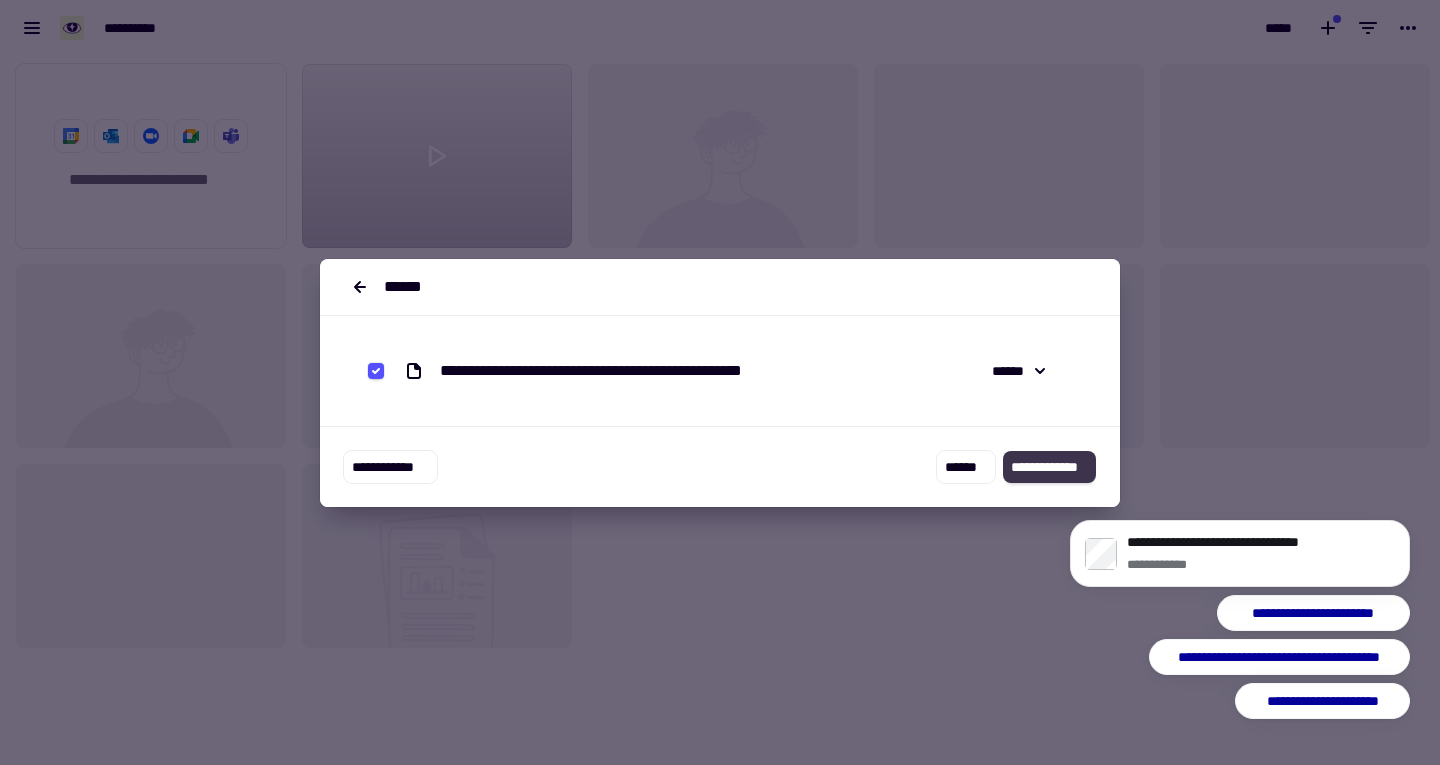 click on "**********" 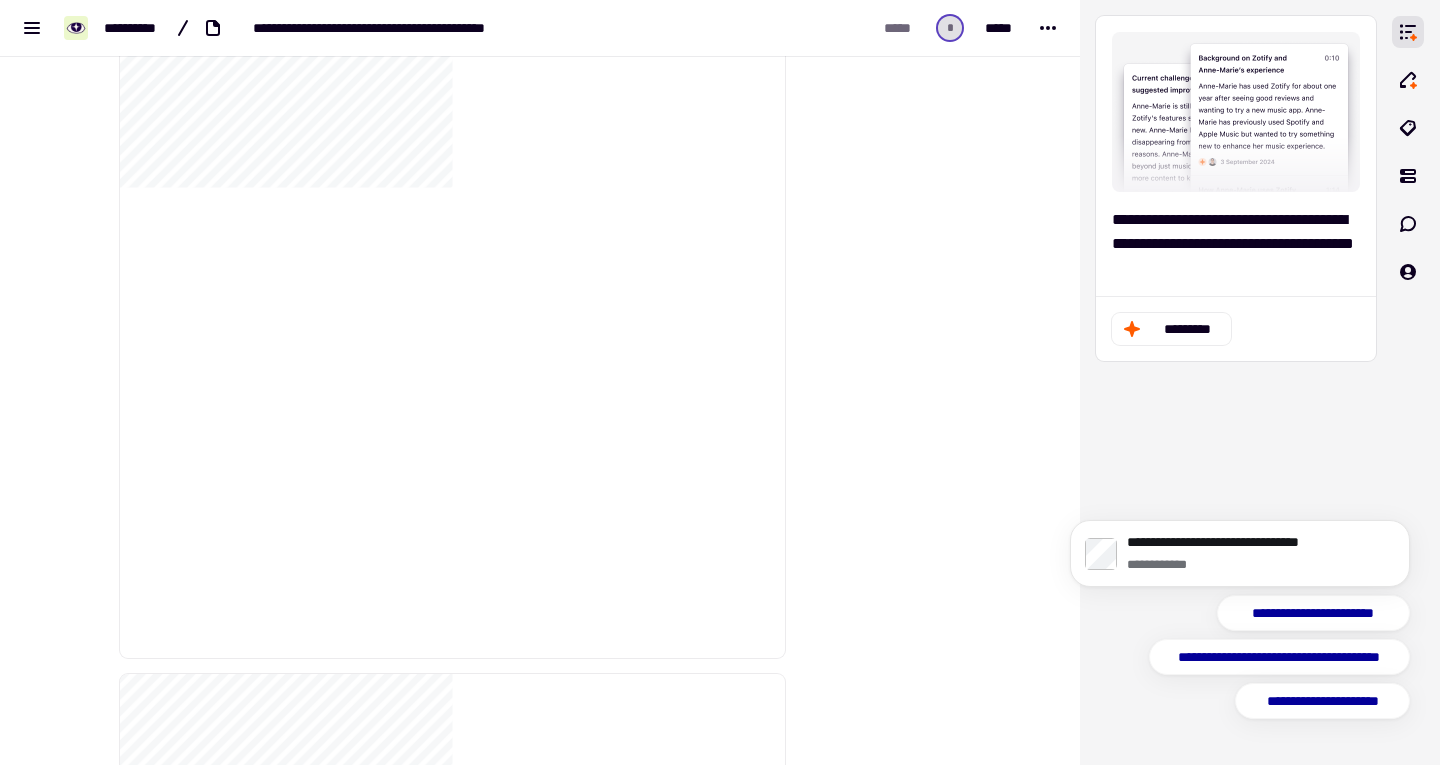 scroll, scrollTop: 451, scrollLeft: 0, axis: vertical 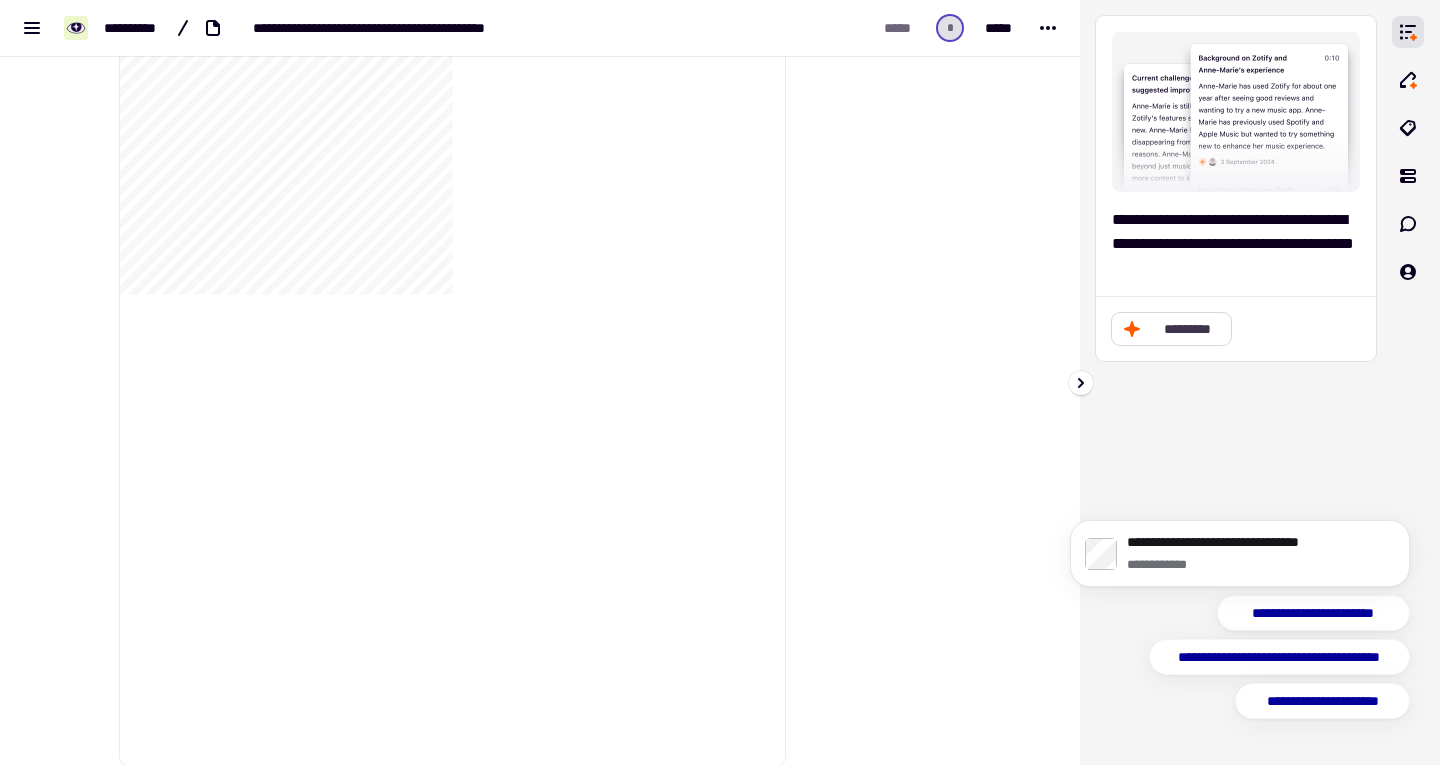 click on "*********" 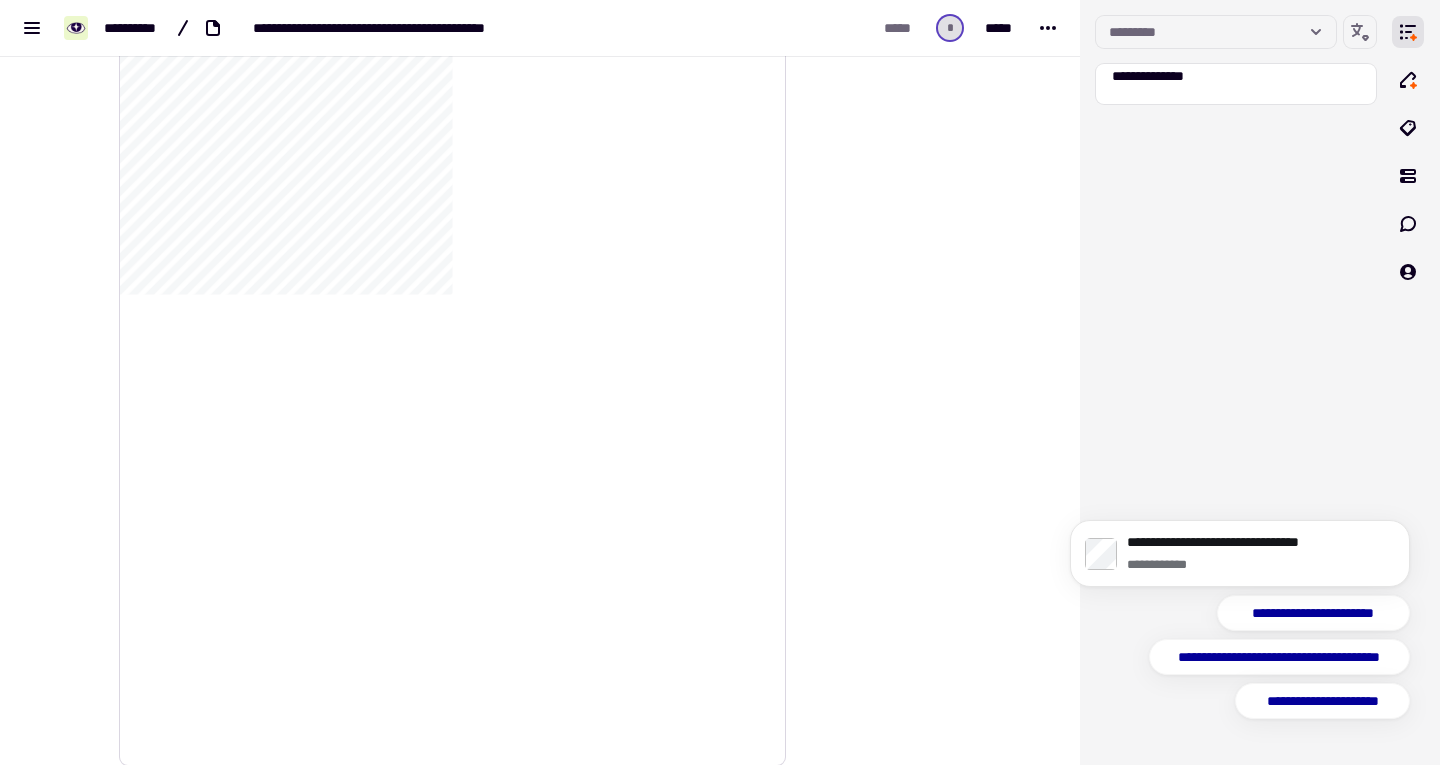 scroll, scrollTop: 0, scrollLeft: 0, axis: both 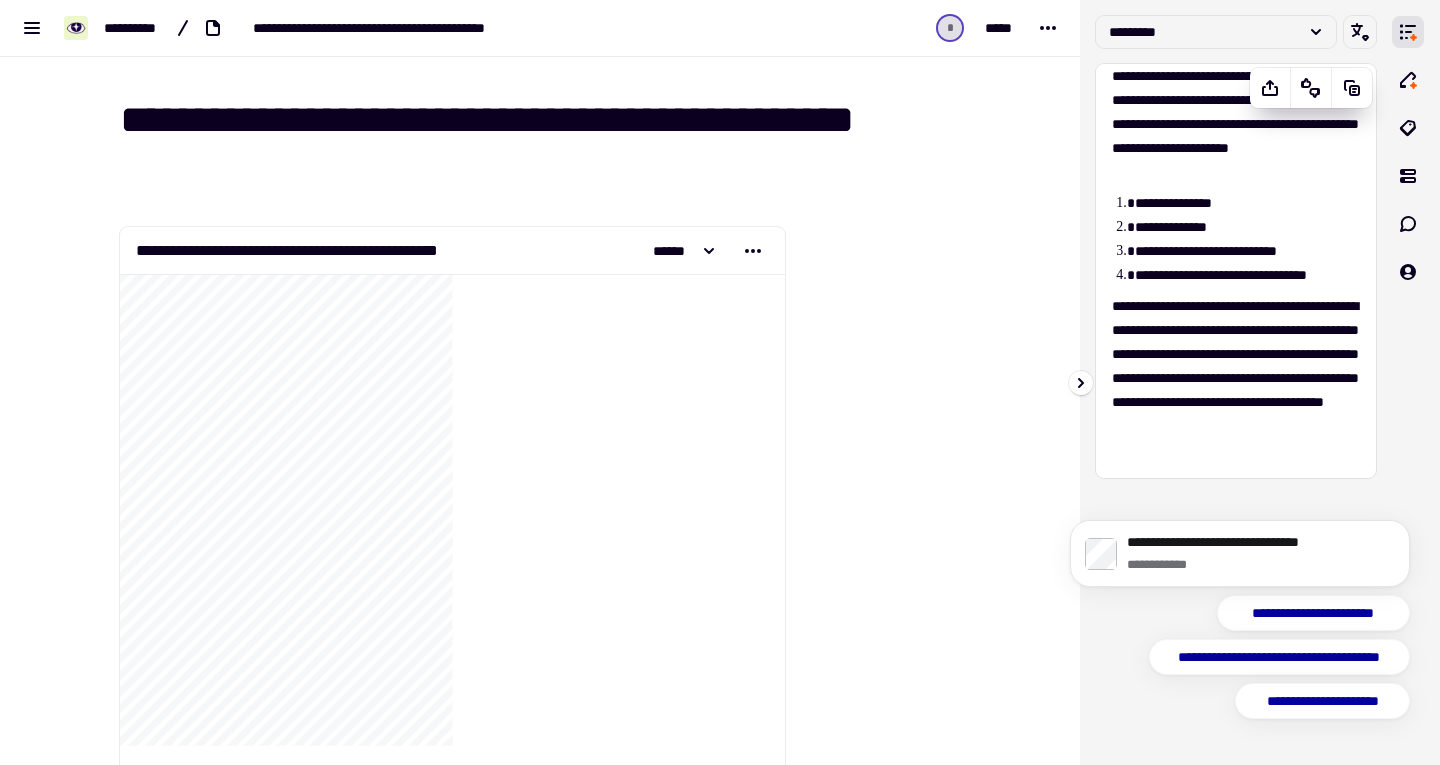 click on "[FIRST] [LAST] [ADDRESS] [CITY], [STATE] [POSTAL_CODE] [COUNTRY] [PHONE] [EMAIL] [DATE_OF_BIRTH] [AGE] [NATIONALITY] [PASSPORT_NUMBER] [DRIVER_LICENSE_NUMBER] [CREDIT_CARD_NUMBER] [SOCIAL_SECURITY_NUMBER]" at bounding box center [1236, 378] 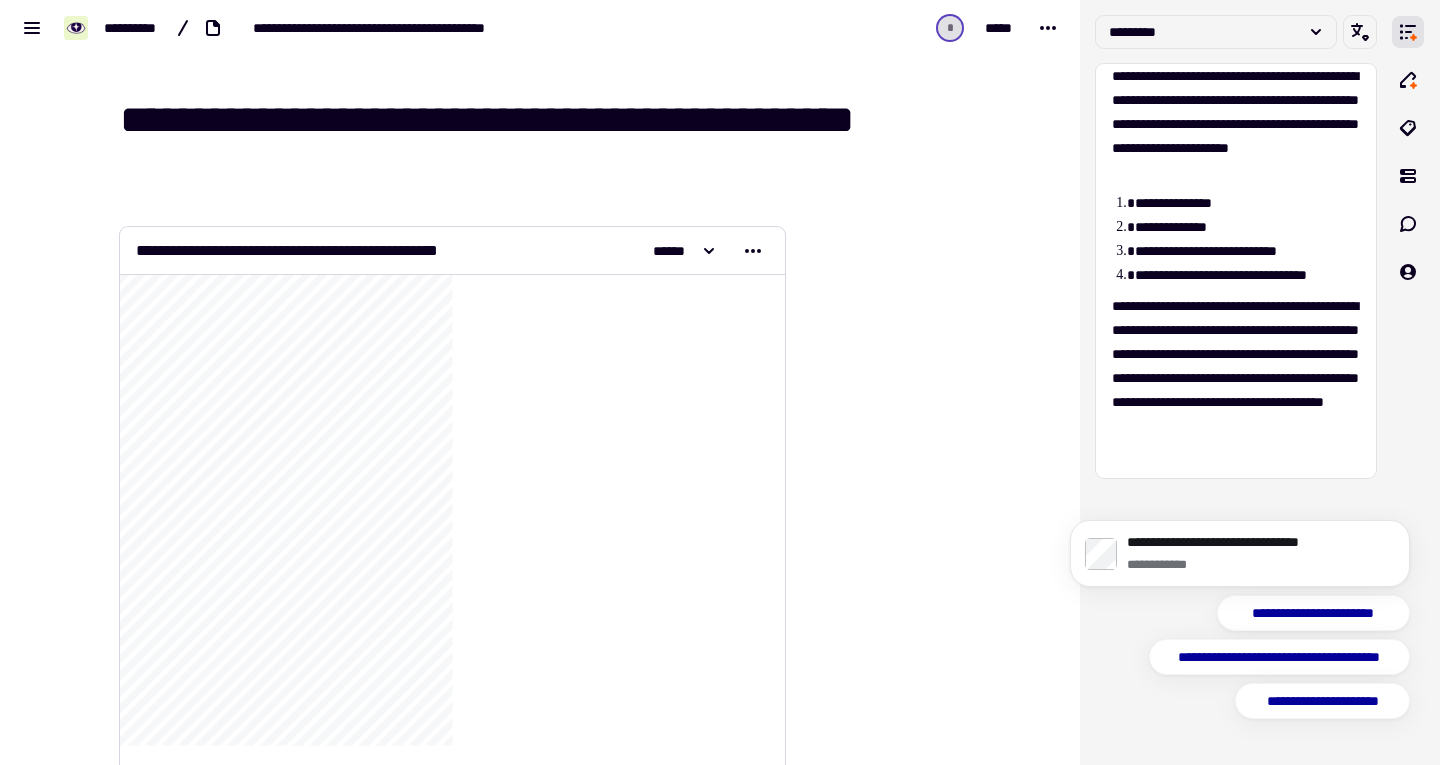click on "[FIRST] [LAST]" at bounding box center [452, 251] 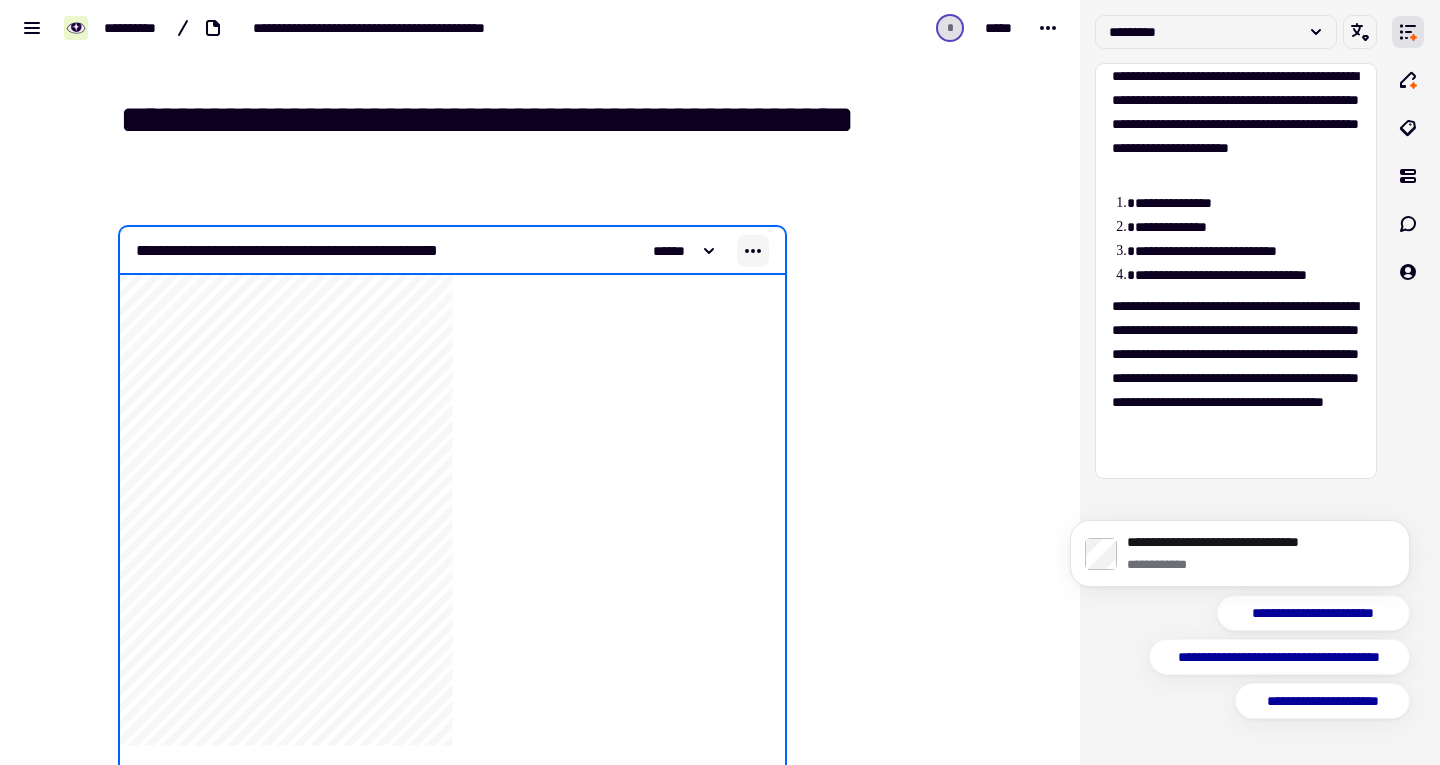 click 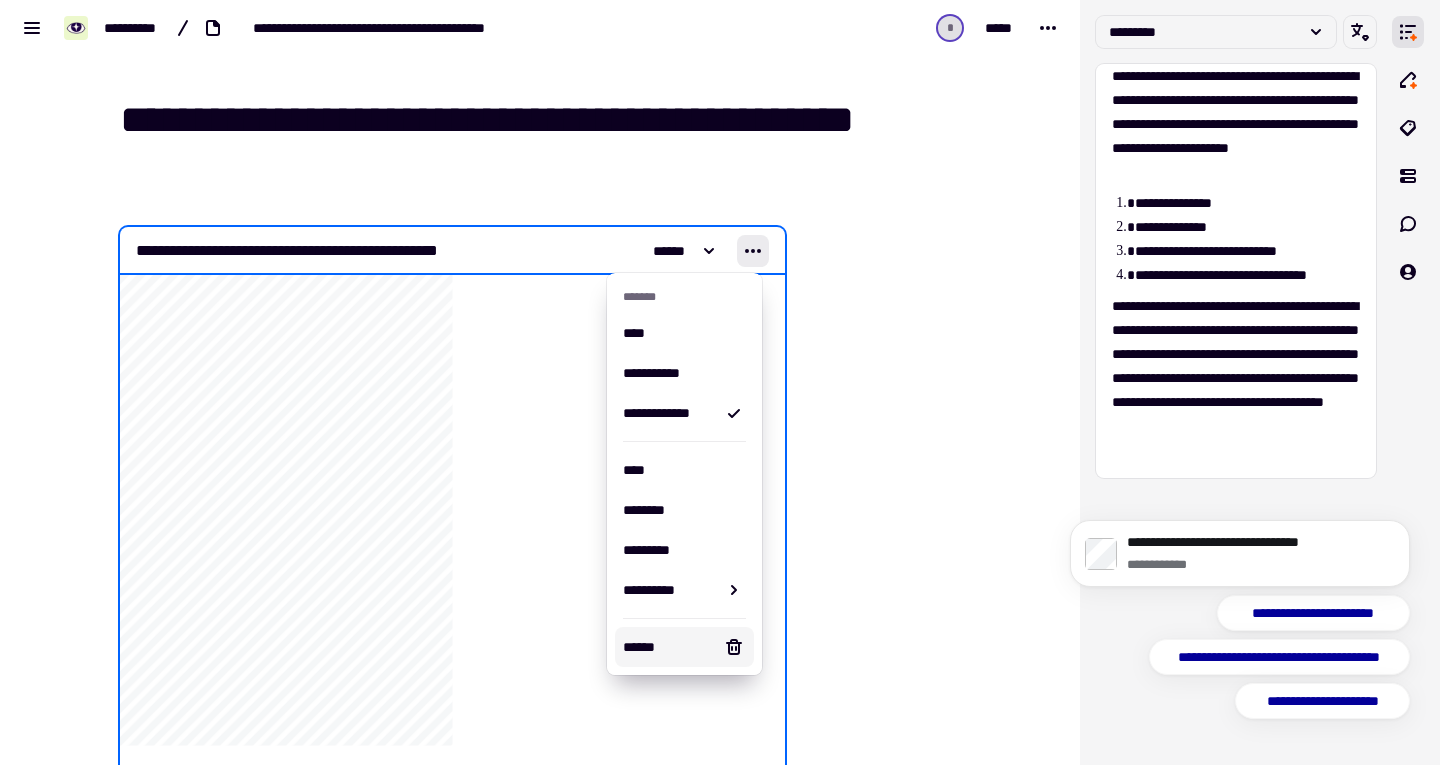 click on "******" at bounding box center (684, 647) 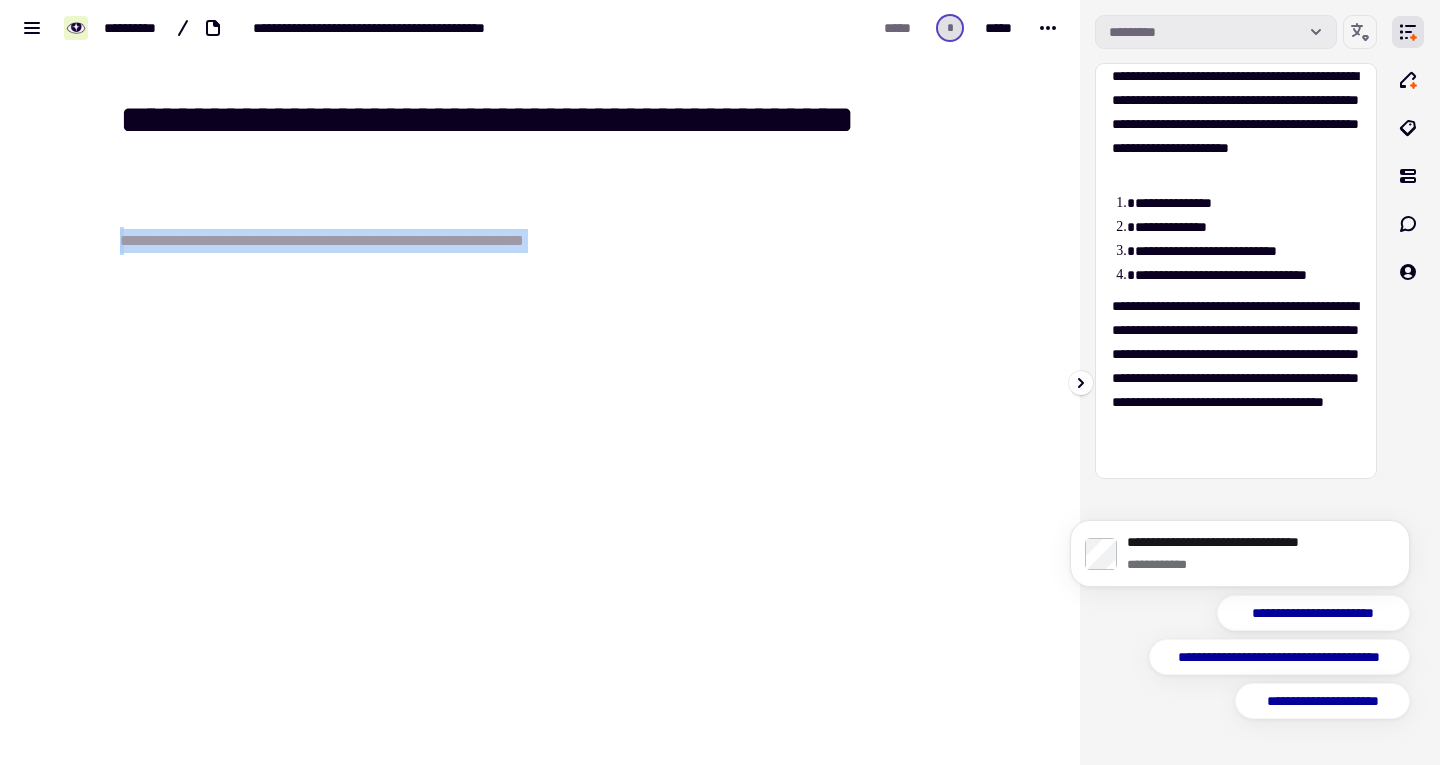 click on "*********" 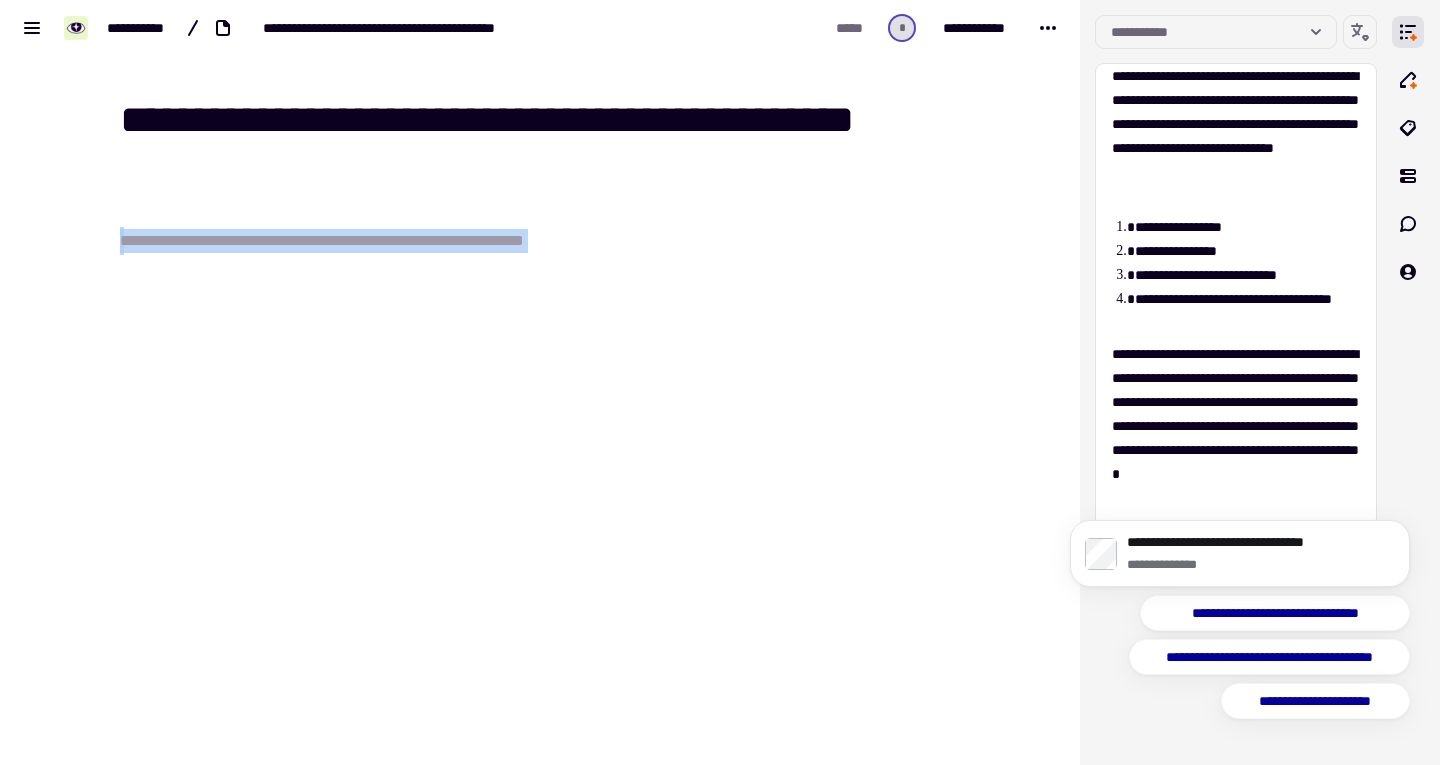 click on "[FIRST] [LAST] [ADDRESS] [CITY], [STATE] [POSTAL_CODE] [COUNTRY] [PHONE] [EMAIL] [DATE_OF_BIRTH] [AGE] [NATIONALITY] [PASSPORT_NUMBER] [DRIVER_LICENSE_NUMBER] [CREDIT_CARD_NUMBER] [SOCIAL_SECURITY_NUMBER]" at bounding box center (540, 382) 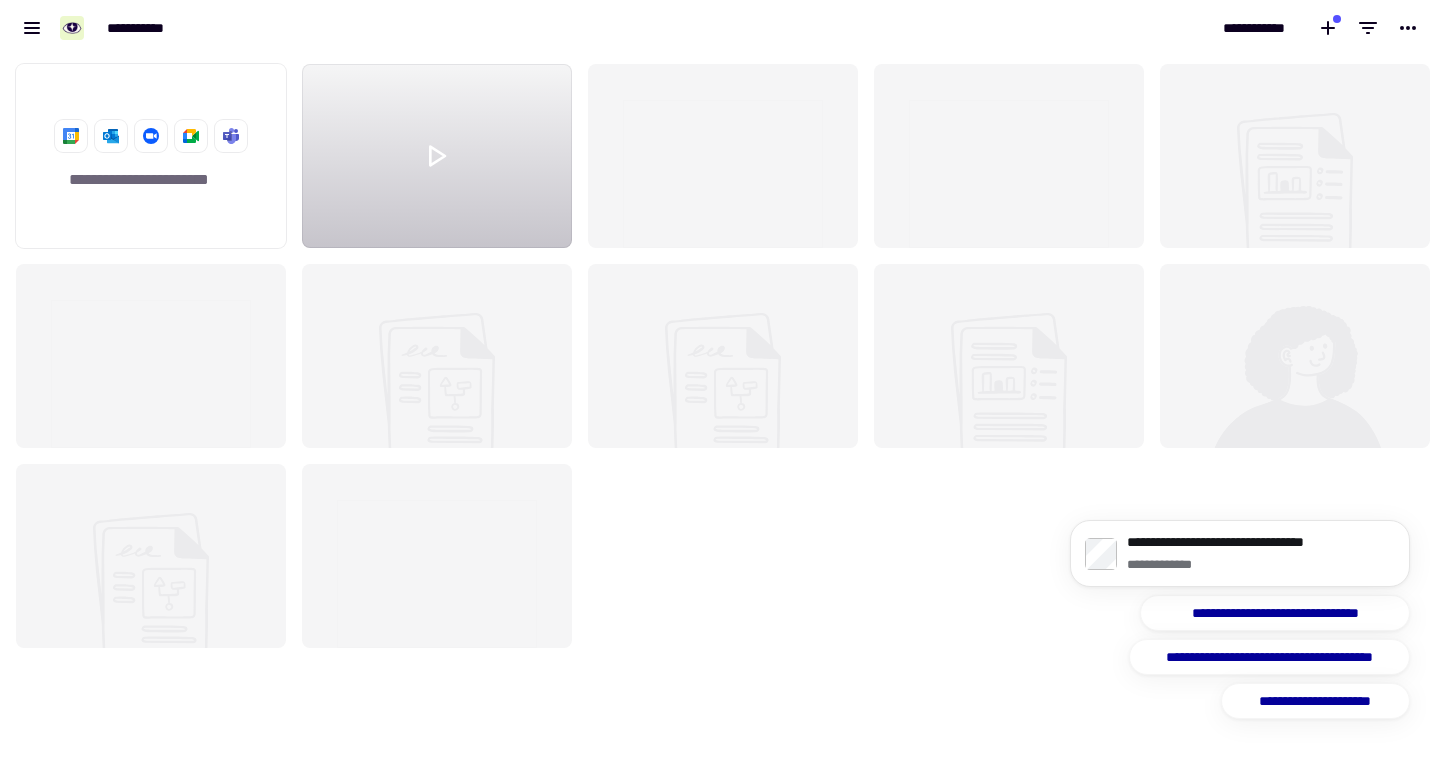 scroll, scrollTop: 16, scrollLeft: 16, axis: both 